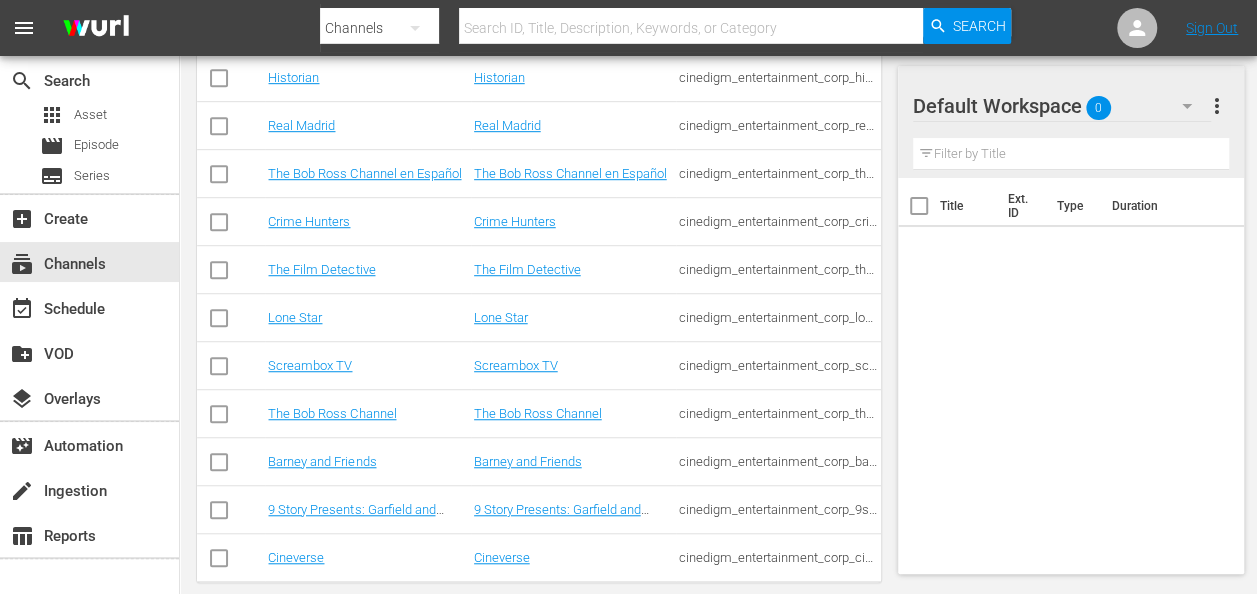 scroll, scrollTop: 566, scrollLeft: 0, axis: vertical 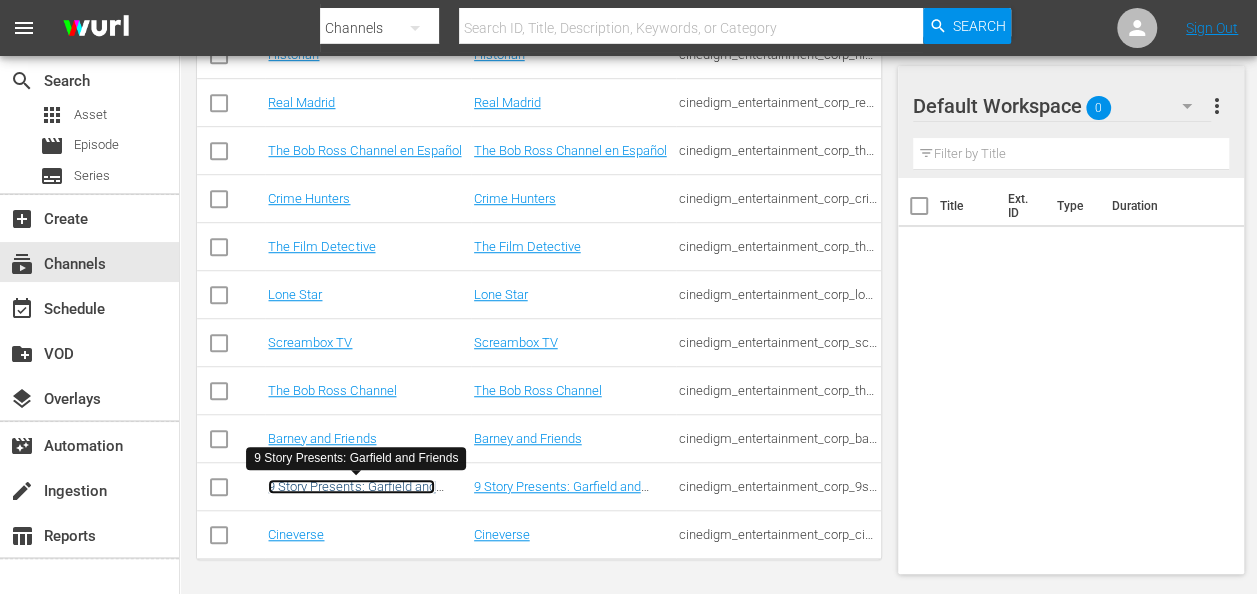 click on "9 Story Presents: Garfield and Friends" at bounding box center (351, 494) 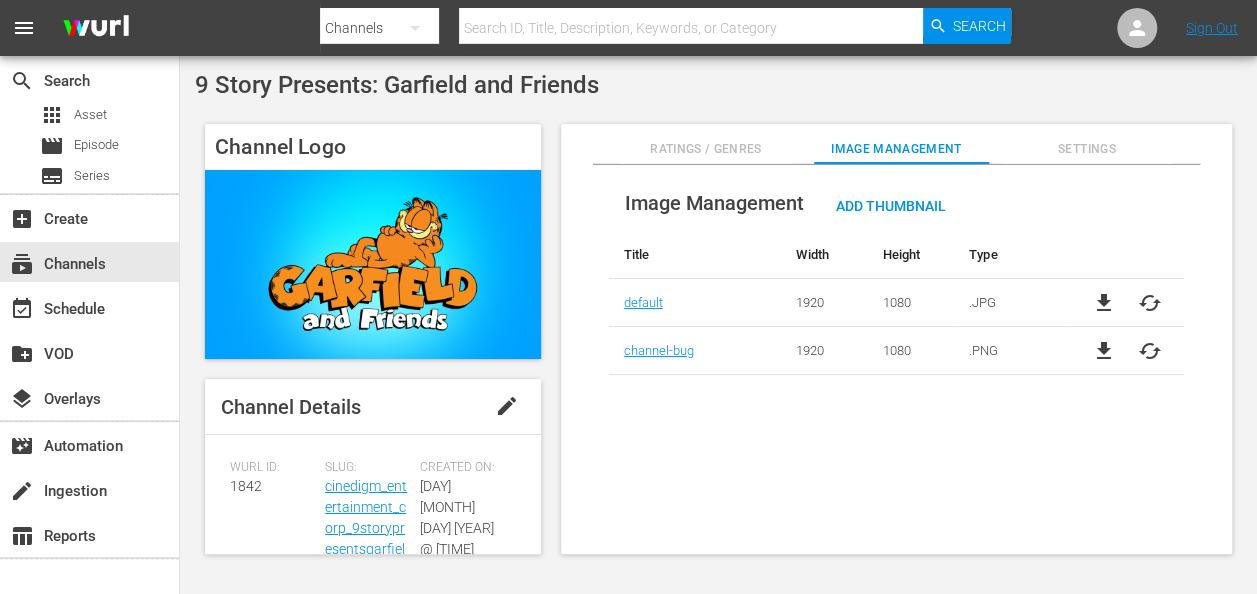 scroll, scrollTop: 0, scrollLeft: 0, axis: both 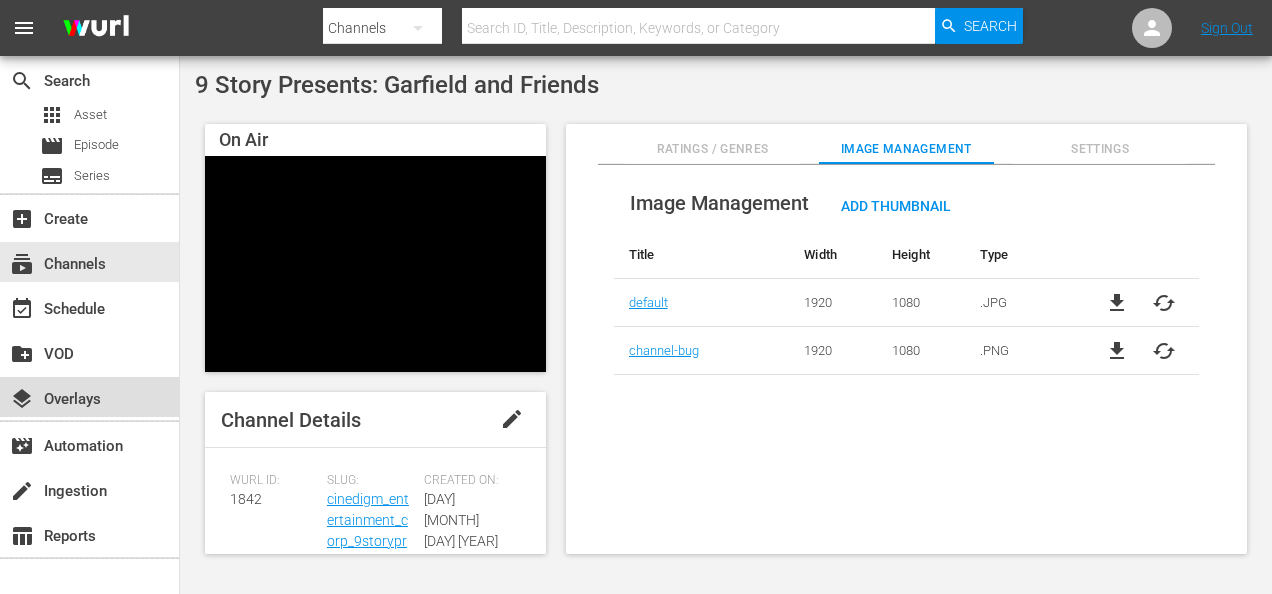 click on "layers   Overlays" at bounding box center [56, 396] 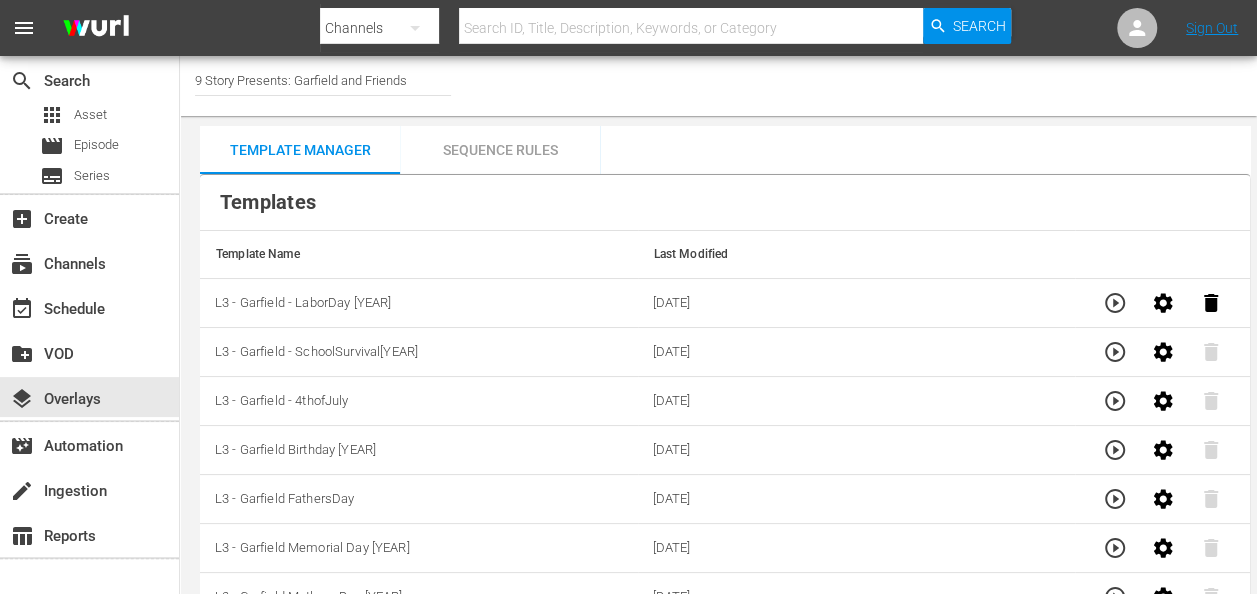 click on "Sequence Rules" at bounding box center [500, 150] 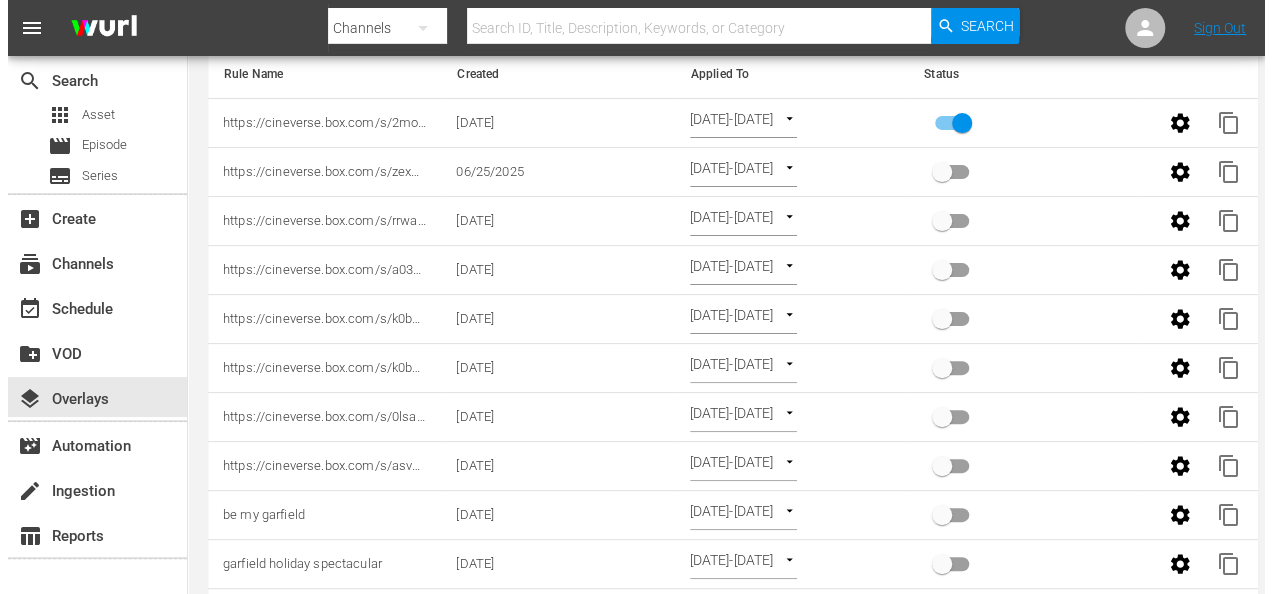 scroll, scrollTop: 244, scrollLeft: 0, axis: vertical 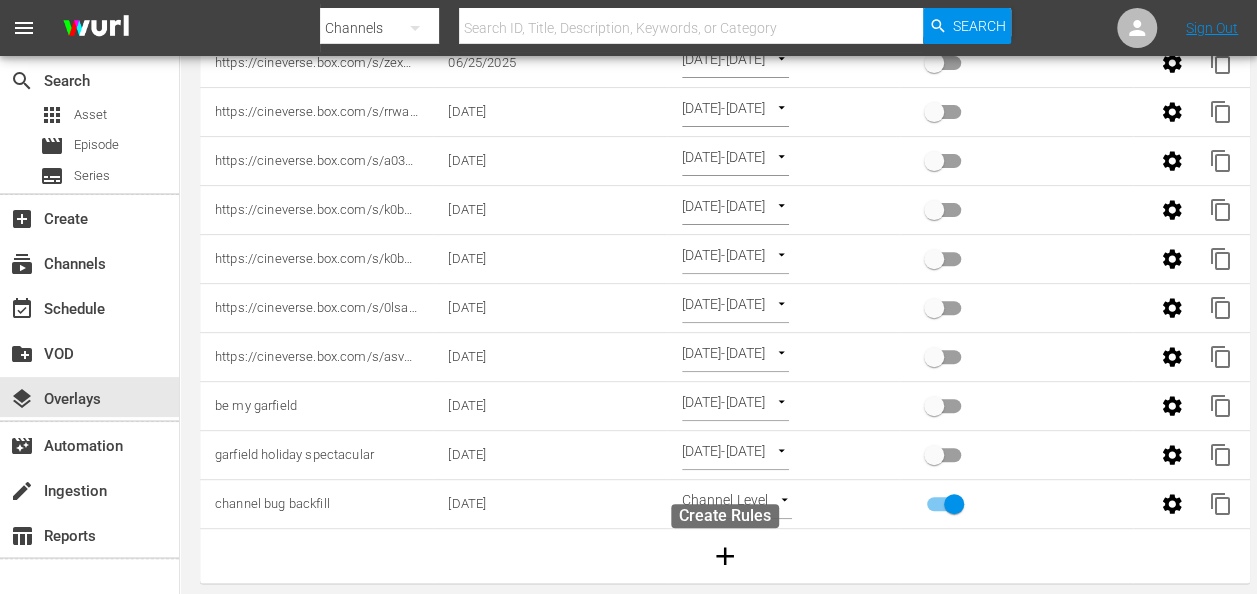 click 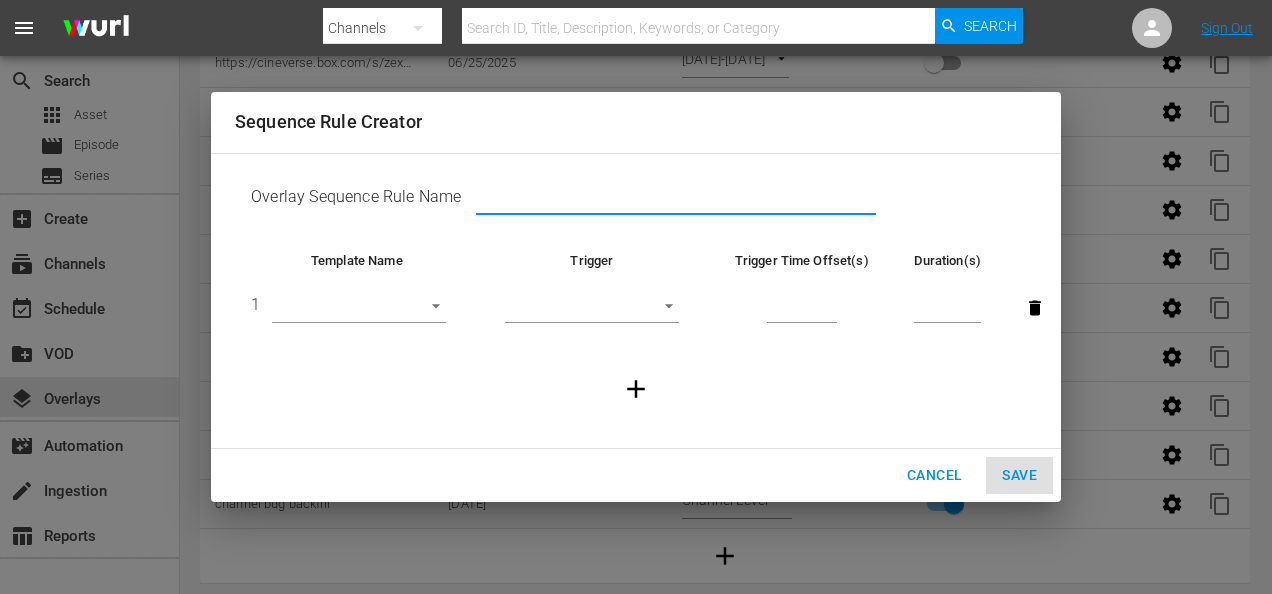 click at bounding box center (676, 201) 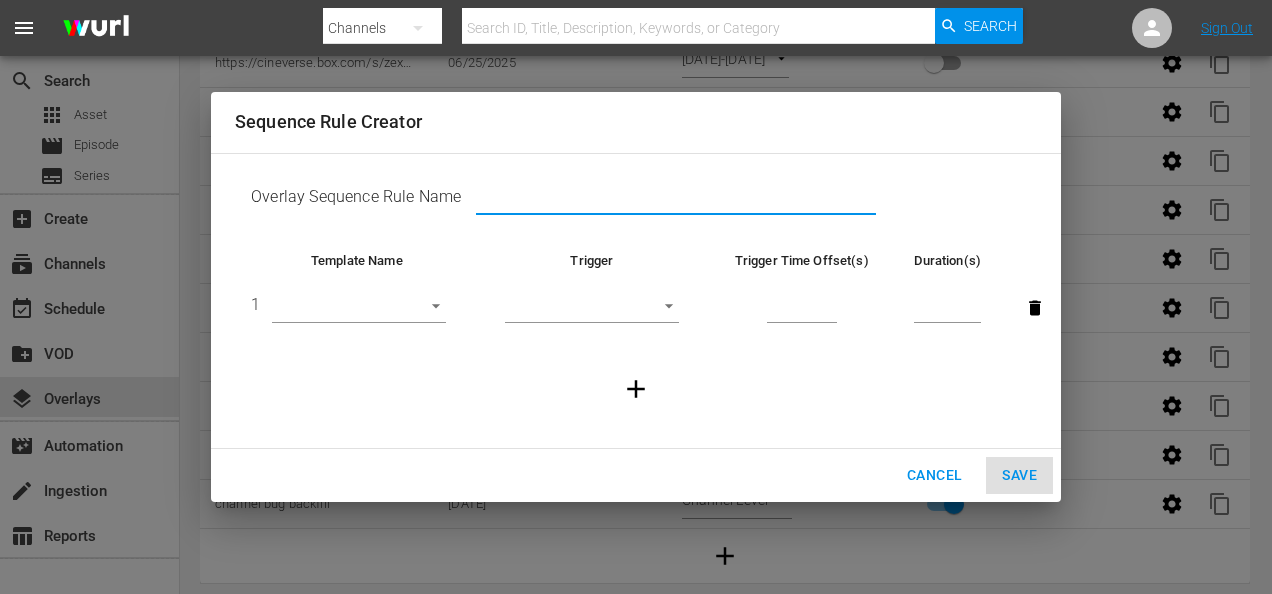 click at bounding box center (676, 201) 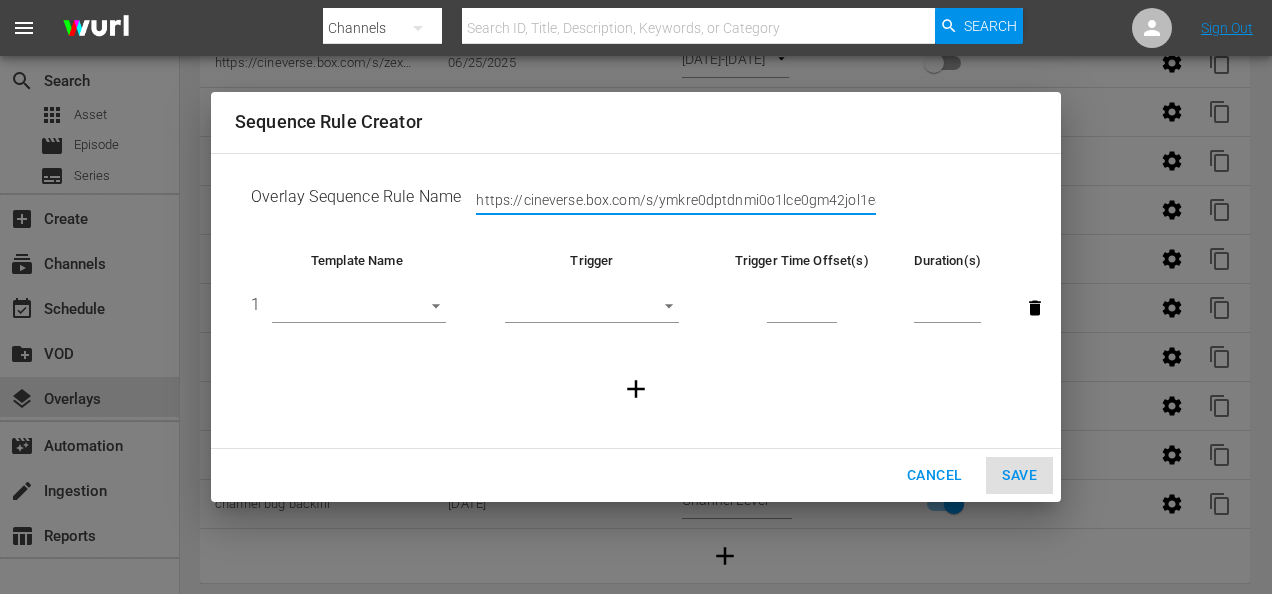 scroll, scrollTop: 0, scrollLeft: 22, axis: horizontal 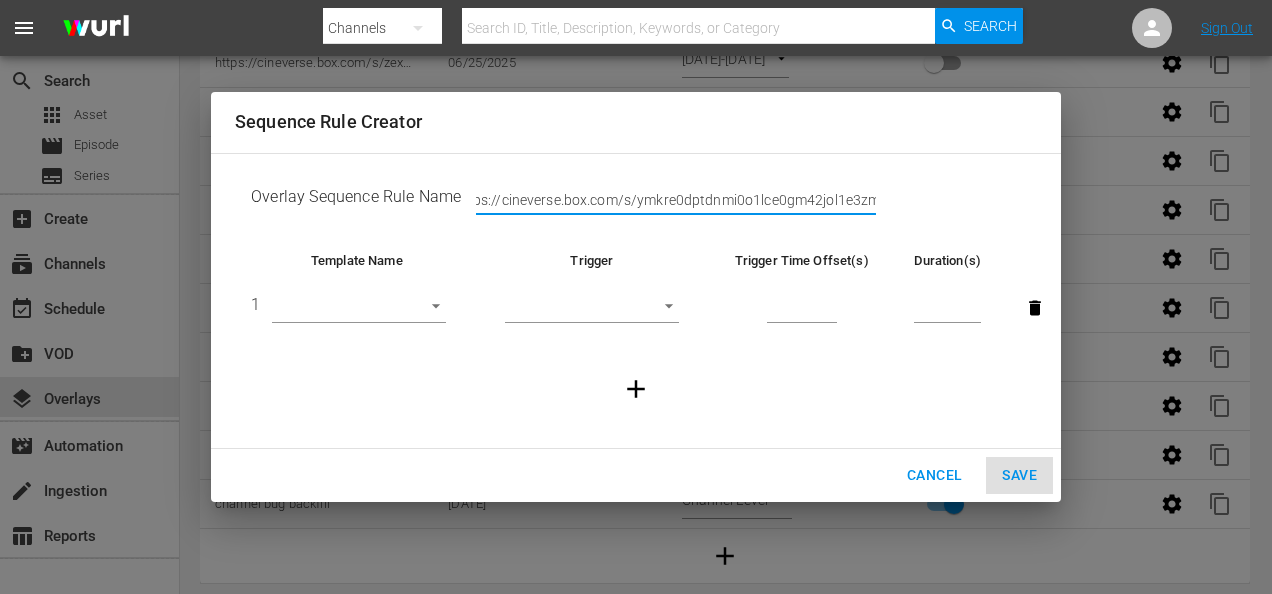 type on "https://cineverse.box.com/s/ymkre0dptdnmi0o1lce0gm42jol1e3zm" 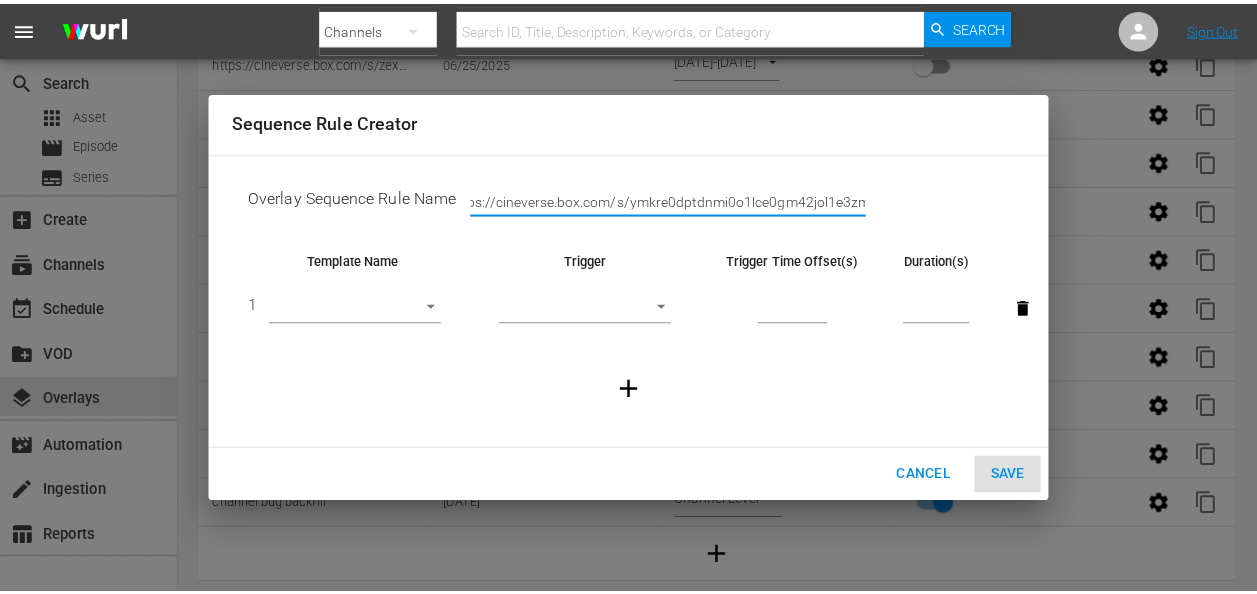 scroll, scrollTop: 0, scrollLeft: 0, axis: both 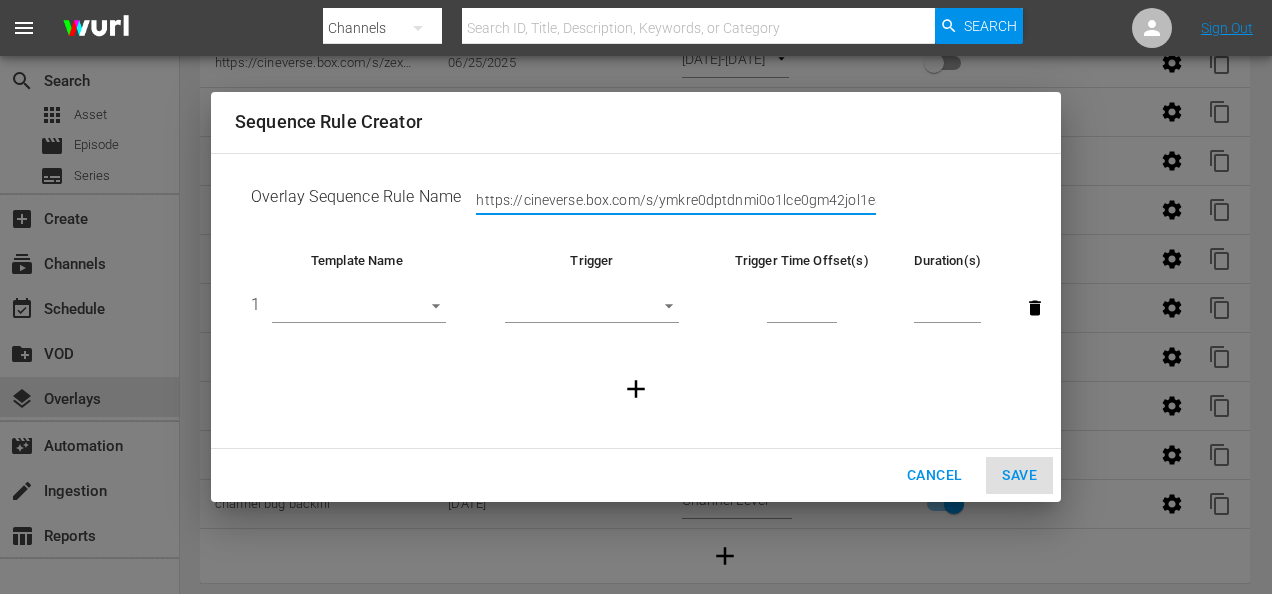 click on "menu Search By Channels Search ID, Title, Description, Keywords, or Category Search Sign Out search   Search apps Asset movie Episode subtitles Series add_box   Create subscriptions   Channels event_available   Schedule create_new_folder   VOD layers   Overlays movie_filter   Automation create   Ingestion table_chart   Reports Channel Title 9 Story Presents: Garfield and Friends Template Manager Sequence Rules Templates Template Name Last Modified L3 - Garfield - LaborDay [YEAR] [DATE] L3 - Garfield - SchoolSurvival[YEAR] [DATE] L3 - Garfield - 4thofJuly [DATE] L3 - Garfield Birthday [YEAR] [DATE] L3 - Garfield FathersDay [DATE] L3 - Garfield Memorial Day [YEAR] [DATE] L3 - Garfield Mothers Day [YEAR] [DATE] L3 - Garfield - Easter [DATE] L3 - Garfield LuckOrange [DATE] L3 - Garfield BeMy [DATE] L3 - Garfield HolidaySpectacular [DATE] Channel Logo [DATE] Rule Name Created Applied To Status https://cineverse.box.com/s/2mo5g9736z49h7an03omwuq057fsj8f6" at bounding box center [636, 64] 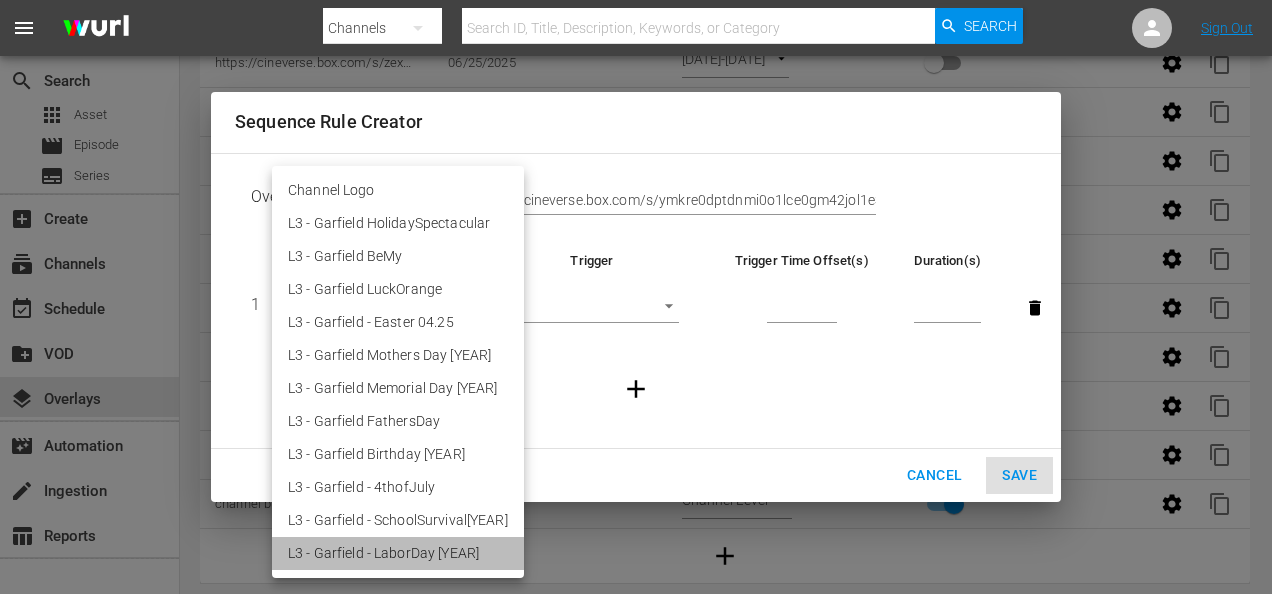 click on "L3 - Garfield - LaborDay [YEAR]" at bounding box center [398, 553] 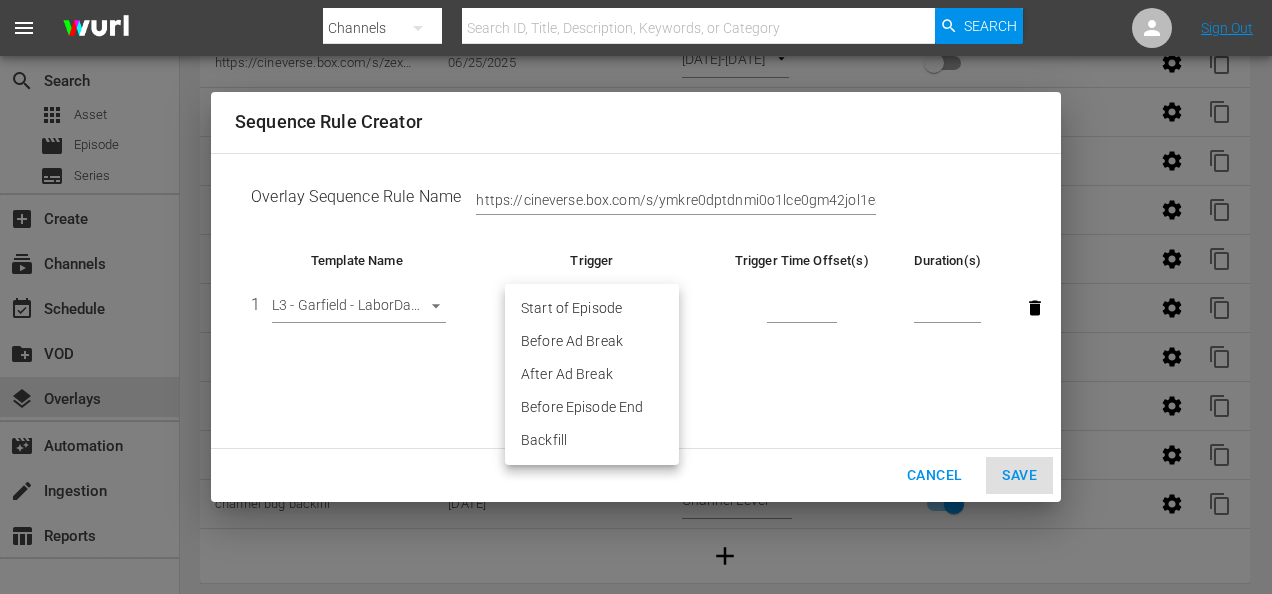 click on "menu Search By Channels Search ID, Title, Description, Keywords, or Category Search Sign Out search   Search apps Asset movie Episode subtitles Series add_box   Create subscriptions   Channels event_available   Schedule create_new_folder   VOD layers   Overlays movie_filter   Automation create   Ingestion table_chart   Reports Channel Title 9 Story Presents: Garfield and Friends Template Manager Sequence Rules Templates Template Name Last Modified L3 - Garfield - LaborDay [YEAR] [DATE] L3 - Garfield - SchoolSurvival[YEAR] [DATE] L3 - Garfield - 4thofJuly [DATE] L3 - Garfield Birthday [YEAR] [DATE] L3 - Garfield FathersDay [DATE] L3 - Garfield Memorial Day [YEAR] [DATE] L3 - Garfield Mothers Day [YEAR] [DATE] L3 - Garfield - Easter [DATE] L3 - Garfield LuckOrange [DATE] L3 - Garfield BeMy [DATE] L3 - Garfield HolidaySpectacular [DATE] Channel Logo [DATE] Rule Name Created Applied To Status https://cineverse.box.com/s/2mo5g9736z49h7an03omwuq057fsj8f6" at bounding box center (636, 64) 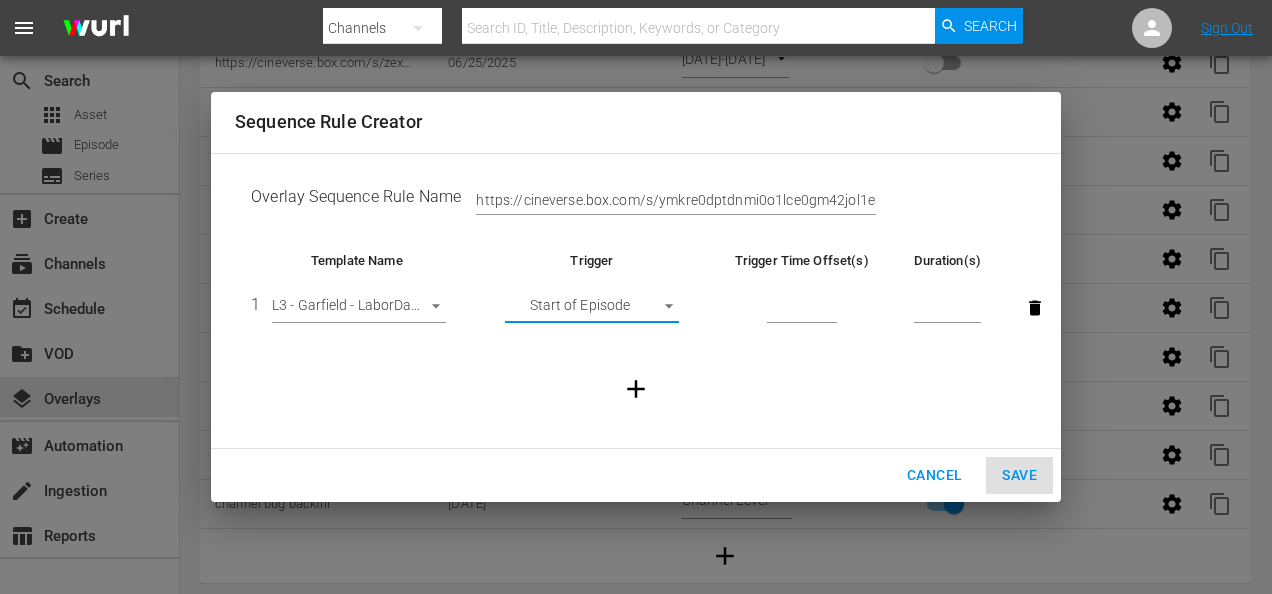 click at bounding box center [802, 309] 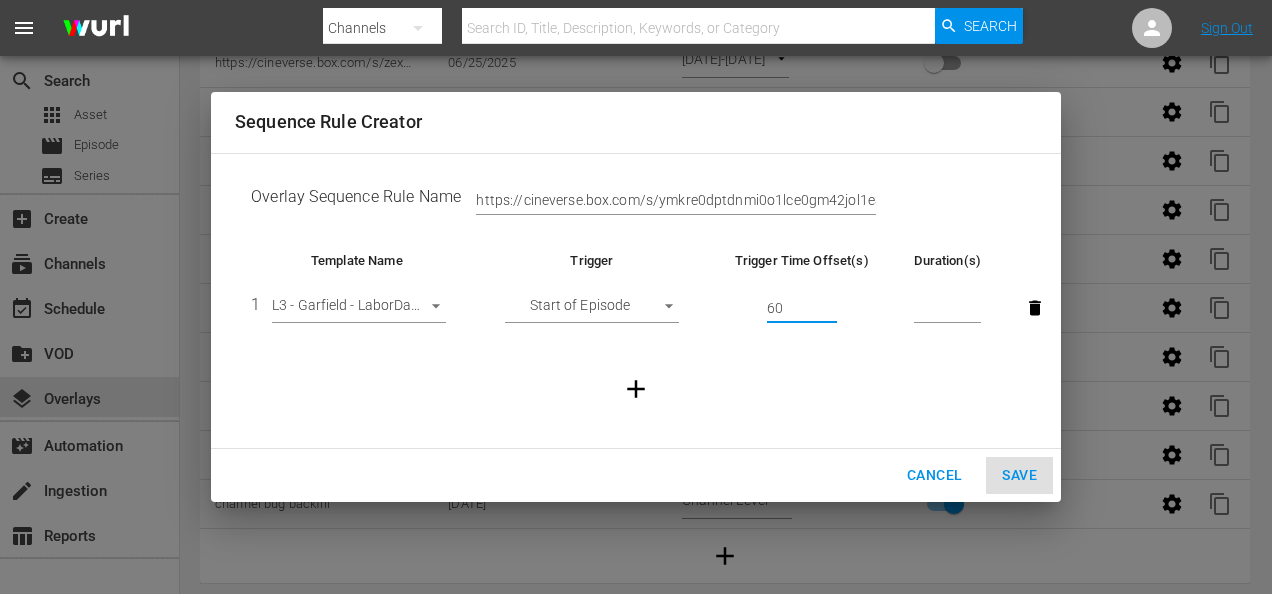 type on "60" 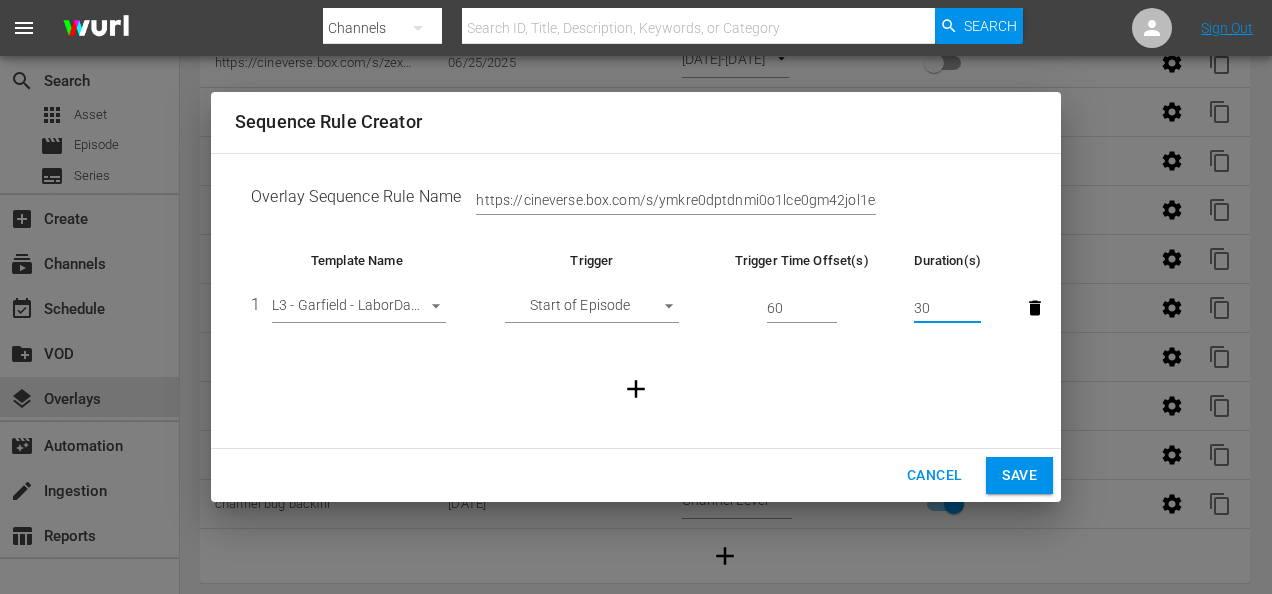 type on "30" 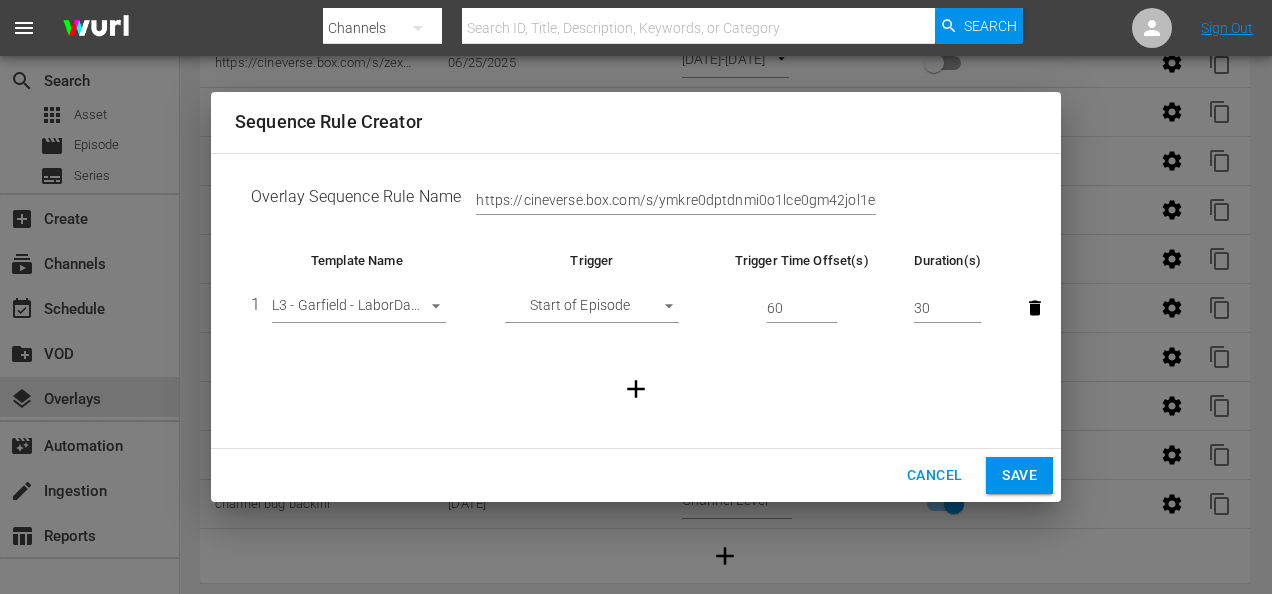 click at bounding box center (636, 389) 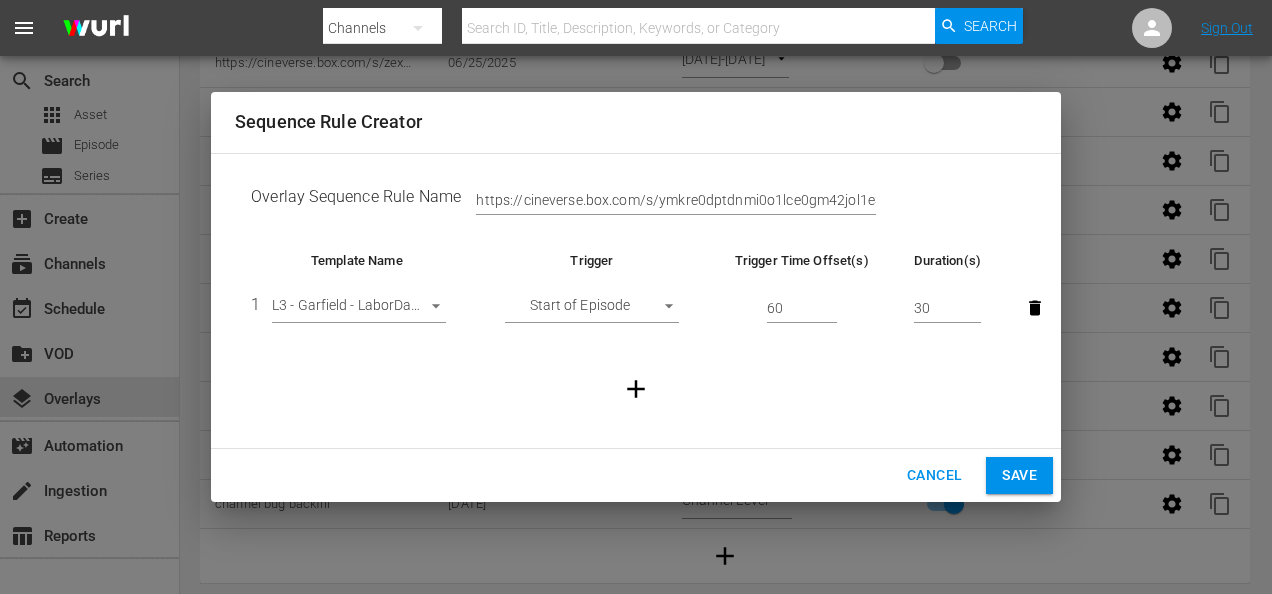 click on "Save" at bounding box center [1019, 475] 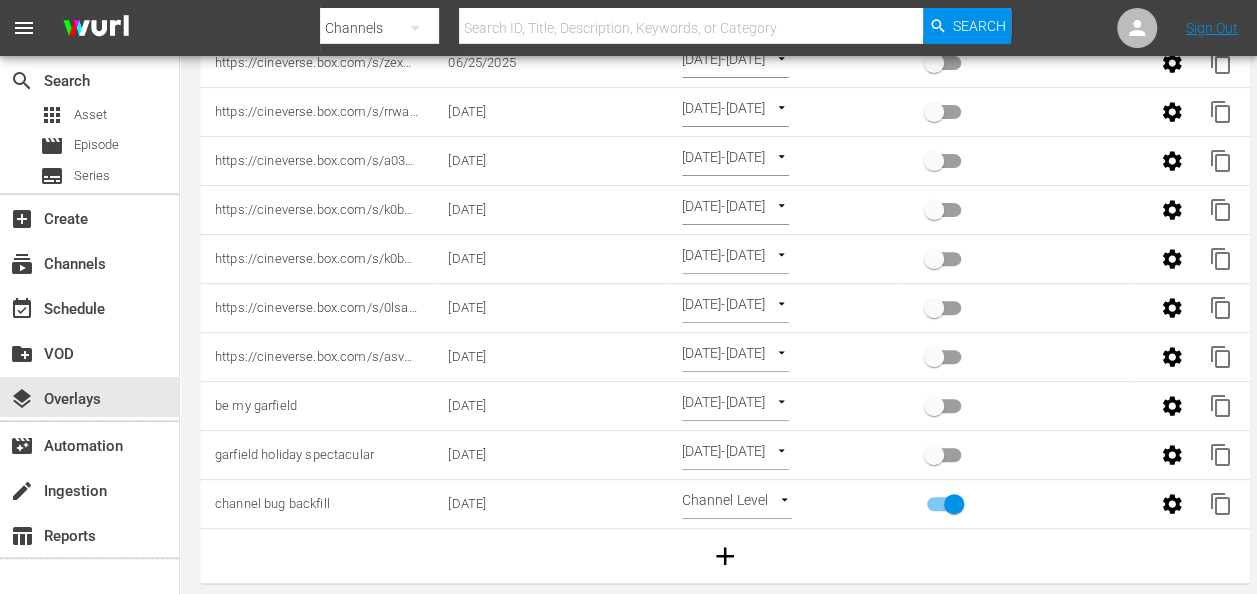 scroll, scrollTop: 0, scrollLeft: 0, axis: both 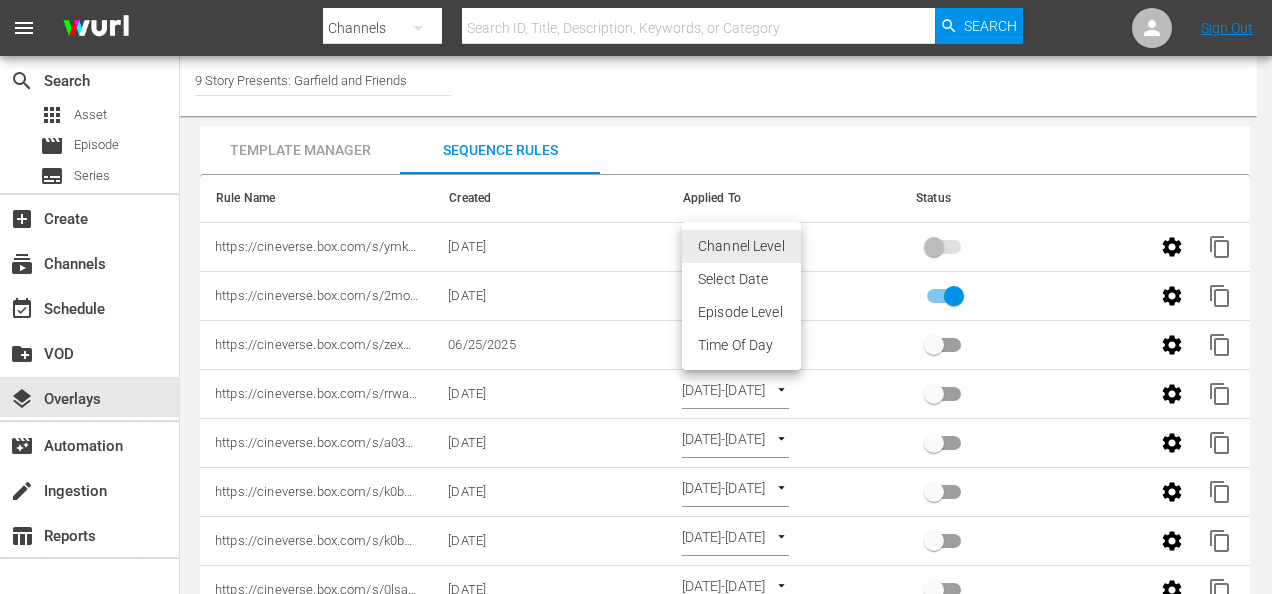 click on "menu Search By Channels Search ID, Title, Description, Keywords, or Category Search Sign Out search   Search apps Asset movie Episode subtitles Series add_box   Create subscriptions   Channels event_available   Schedule create_new_folder   VOD layers   Overlays movie_filter   Automation create   Ingestion table_chart   Reports Channel Title 9 Story Presents: Garfield and Friends Template Manager Sequence Rules Templates Template Name Last Modified L3 - Garfield - LaborDay [YEAR] [DATE] L3 - Garfield - SchoolSurvival[YEAR] [DATE] L3 - Garfield - 4thofJuly [DATE] L3 - Garfield Birthday [YEAR] [DATE] L3 - Garfield FathersDay [DATE] L3 - Garfield Memorial Day [YEAR] [DATE] L3 - Garfield Mothers Day [YEAR] [DATE] L3 - Garfield - Easter [DATE] L3 - Garfield LuckOrange [DATE] L3 - Garfield BeMy [DATE] L3 - Garfield HolidaySpectacular [DATE] Channel Logo [DATE] Rule Name Created Applied To Status https://cineverse.box.com/s/ymkre0dptdnmi0o1lce0gm42jol1e3zm" at bounding box center (636, 297) 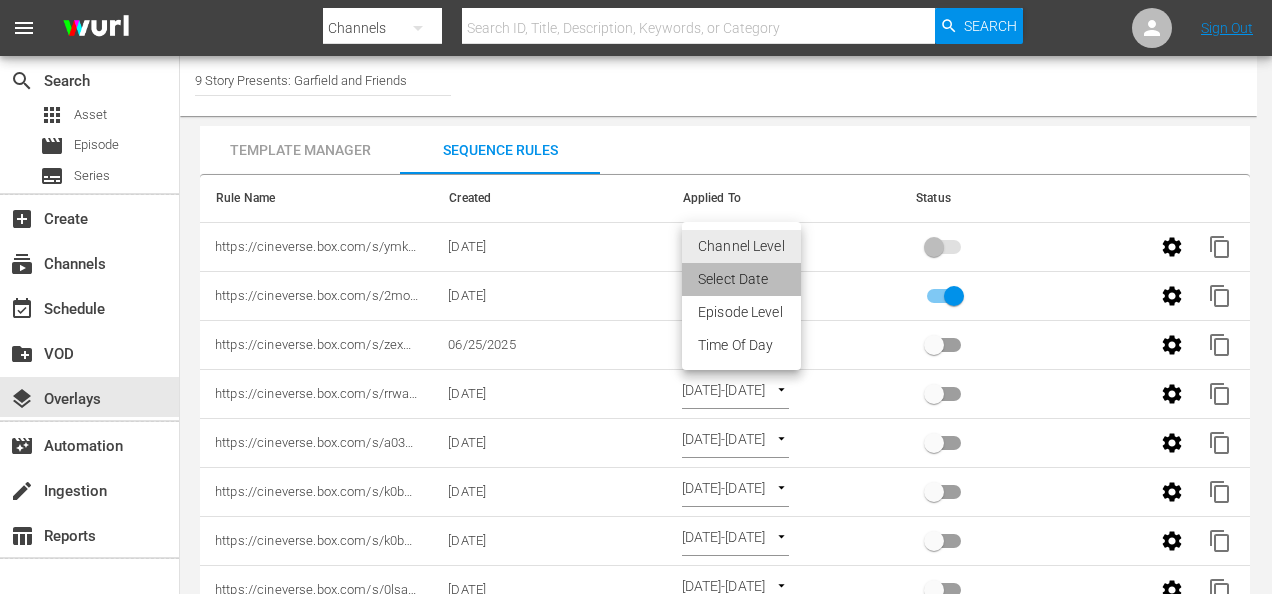 click on "Select Date" at bounding box center (741, 279) 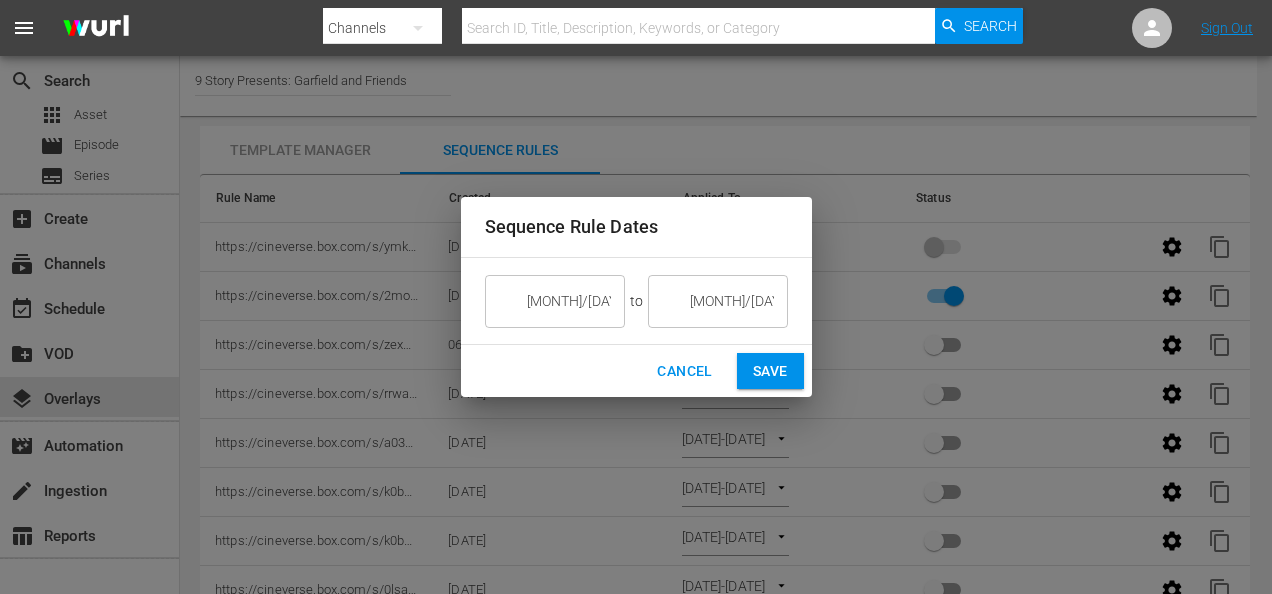 click on "[MONTH]/[DAY]/[YEAR]" at bounding box center [732, 301] 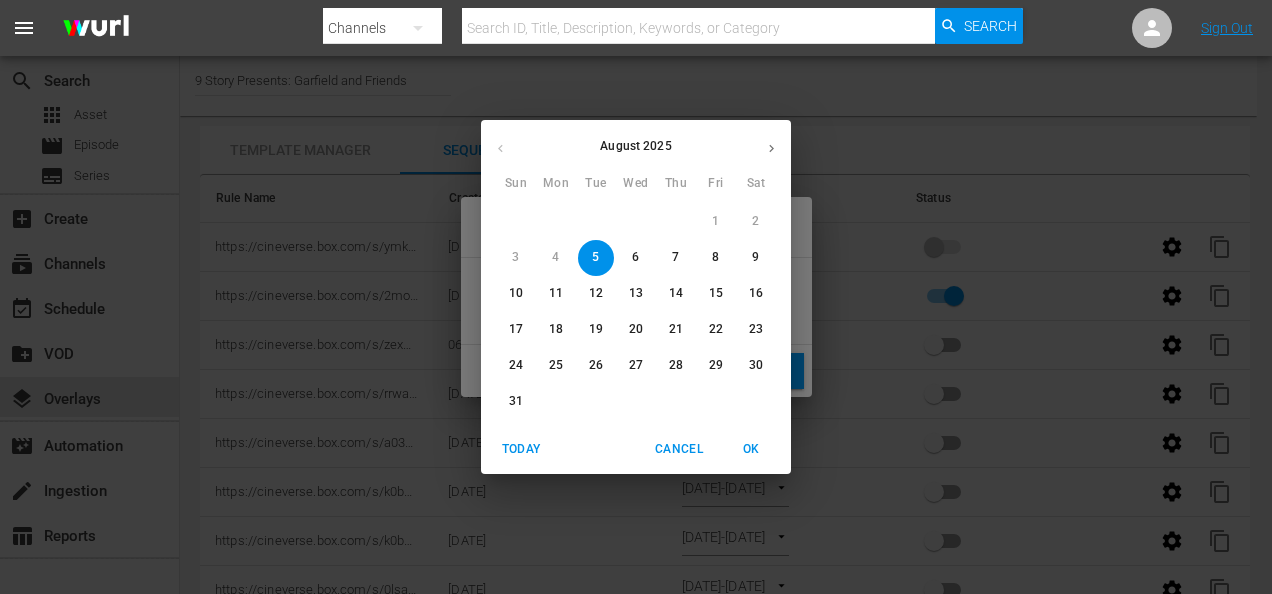 click 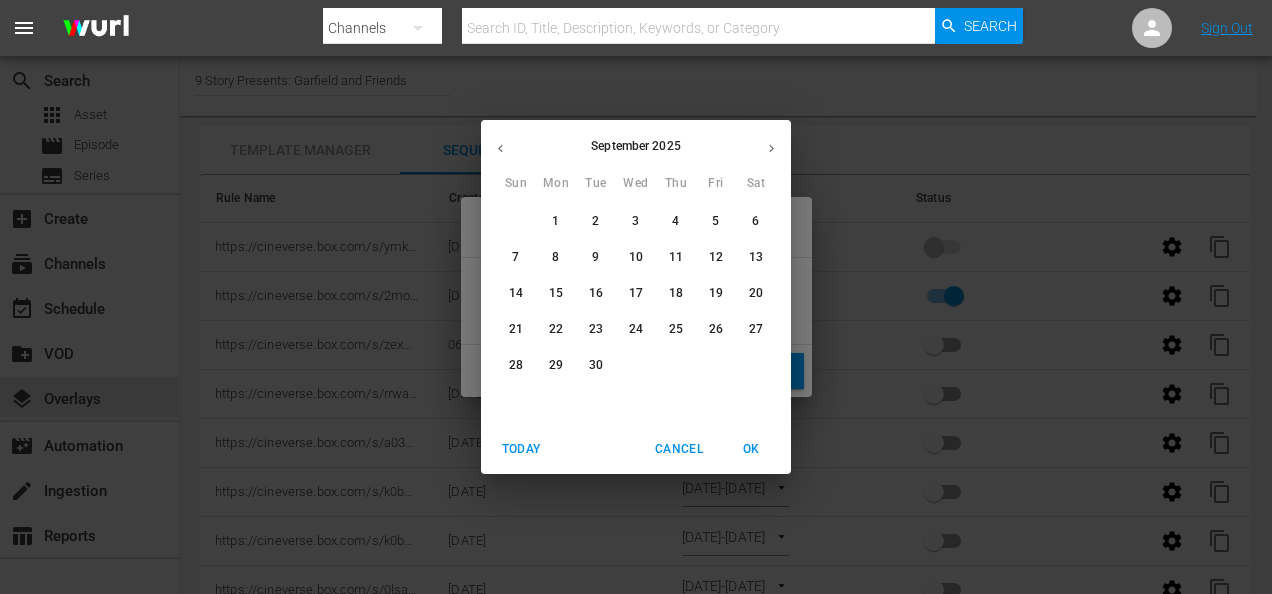click on "2" at bounding box center (596, 221) 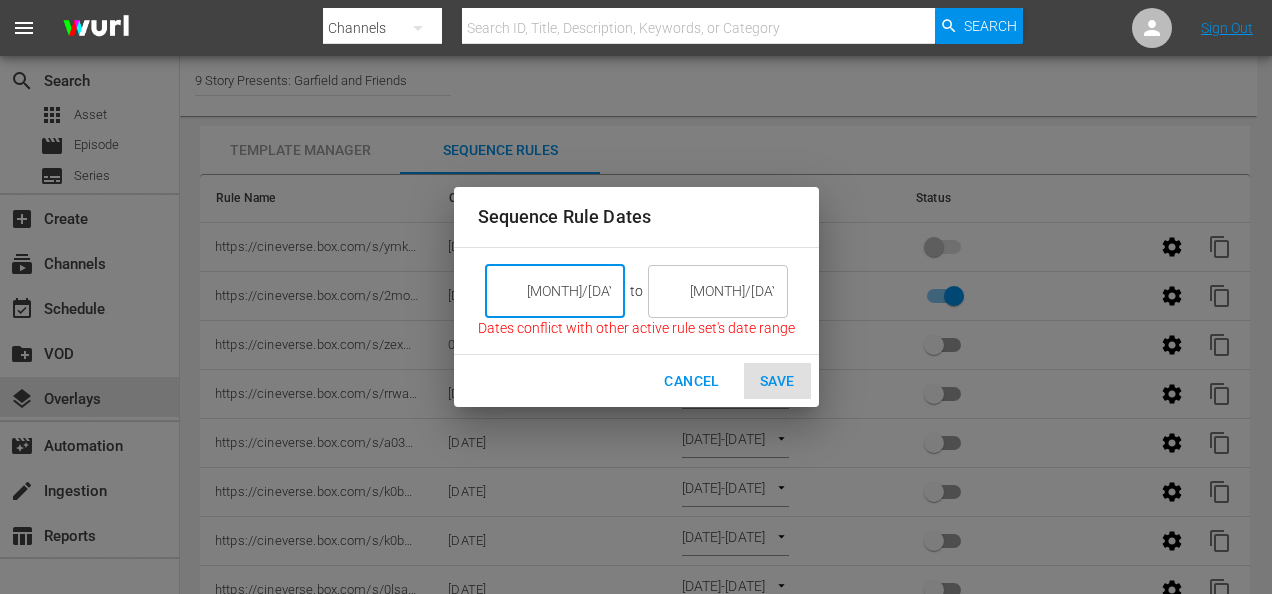 click on "[MONTH]/[DAY]/[YEAR]" at bounding box center [569, 291] 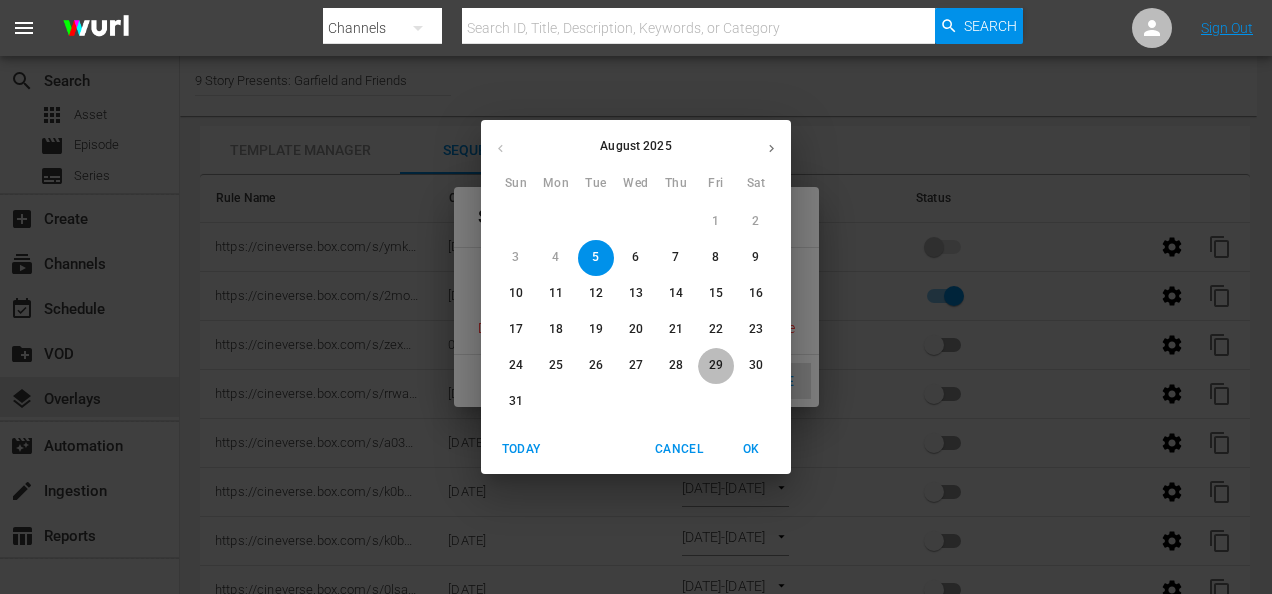 click on "29" at bounding box center [716, 365] 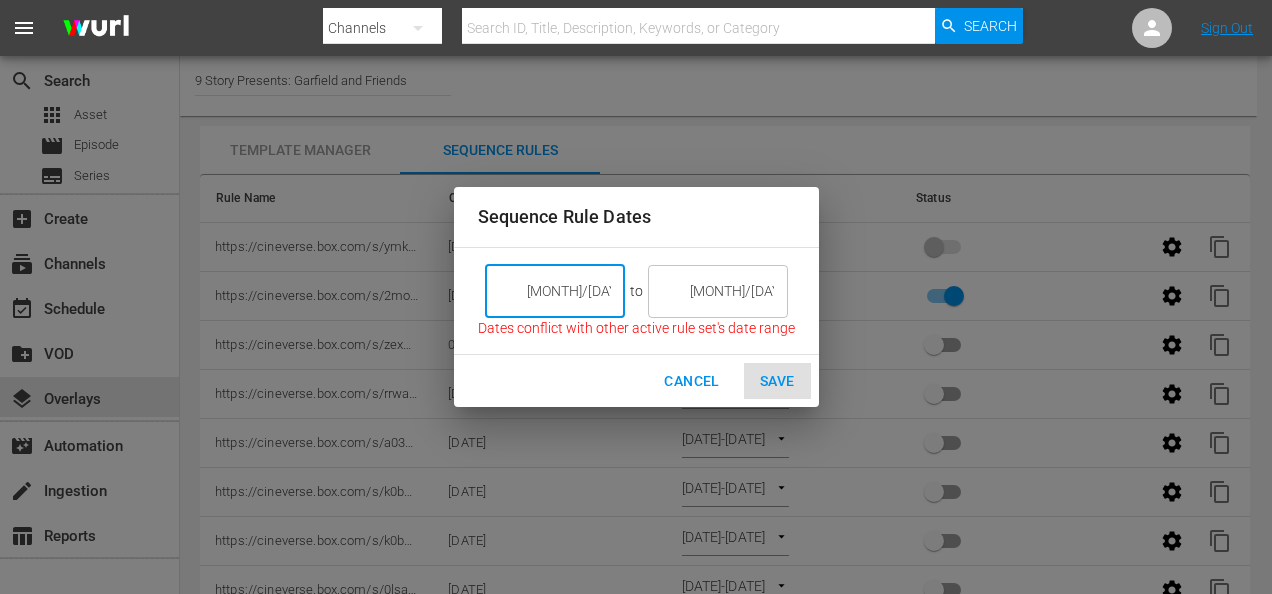 click on "[MONTH]/[DAY]/[YEAR]" at bounding box center [569, 291] 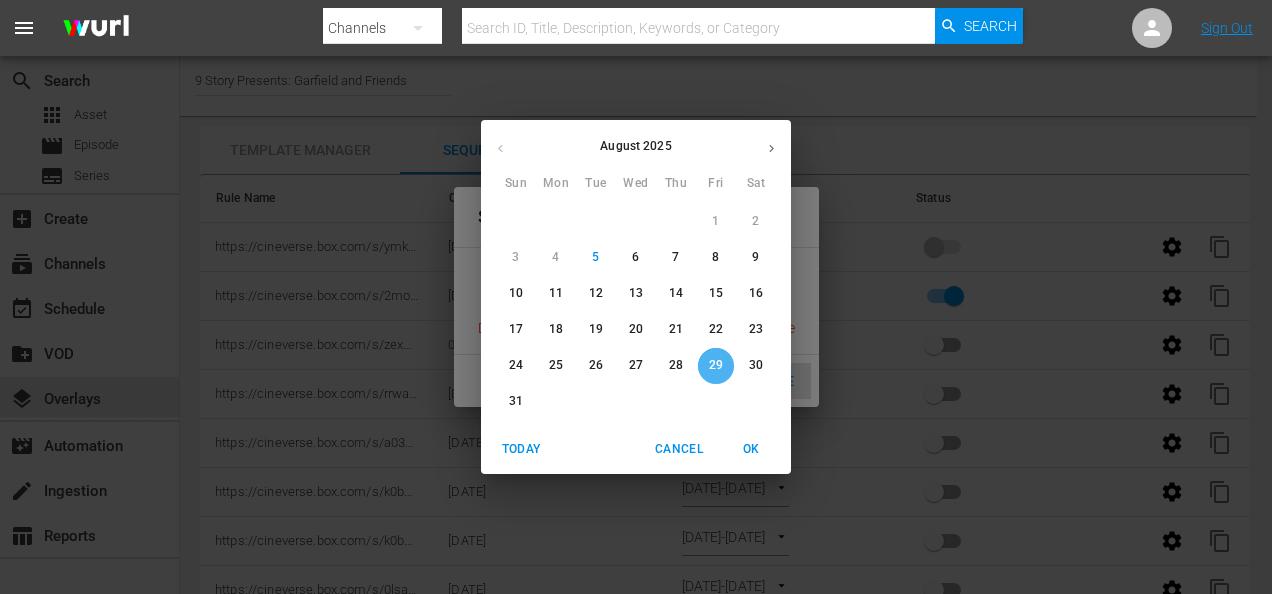 click on "29" at bounding box center (716, 365) 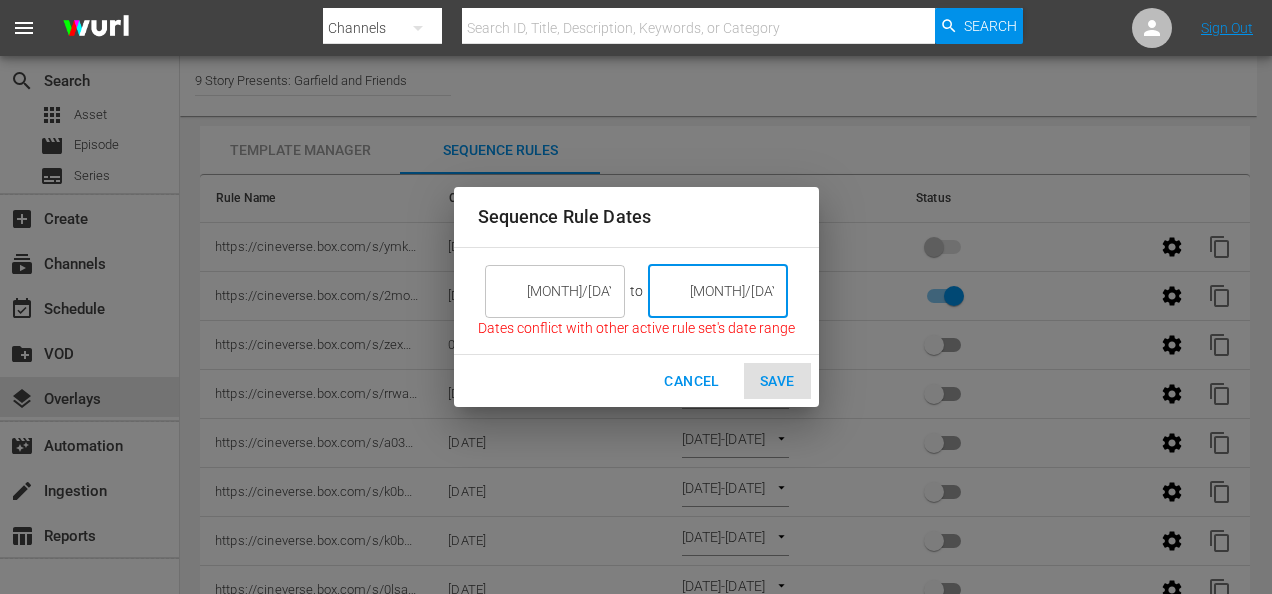 click on "[MONTH]/[DAY]/[YEAR]" at bounding box center [732, 291] 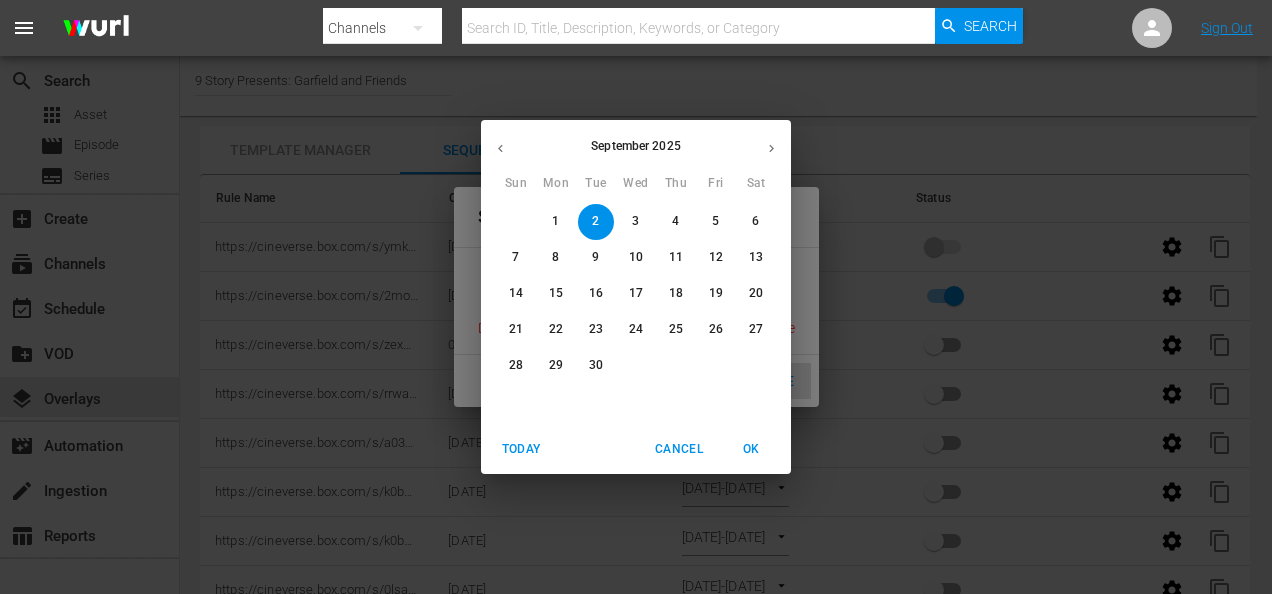 click on "2" at bounding box center [596, 221] 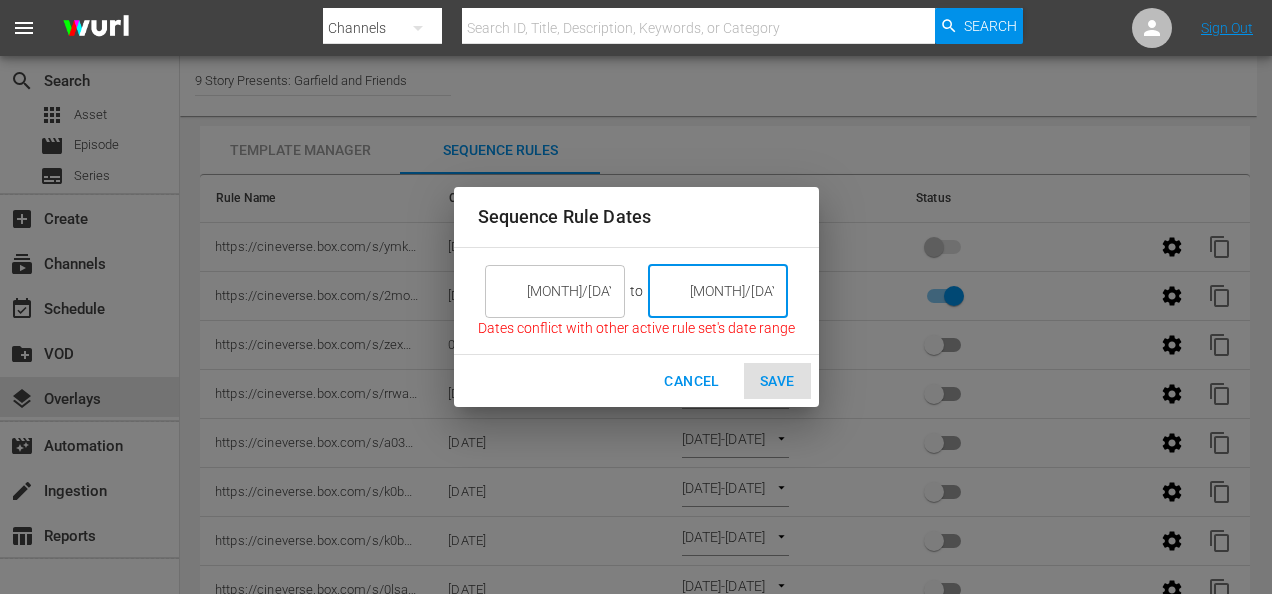 click on "[MONTH]/[DAY]/[YEAR]" at bounding box center [569, 291] 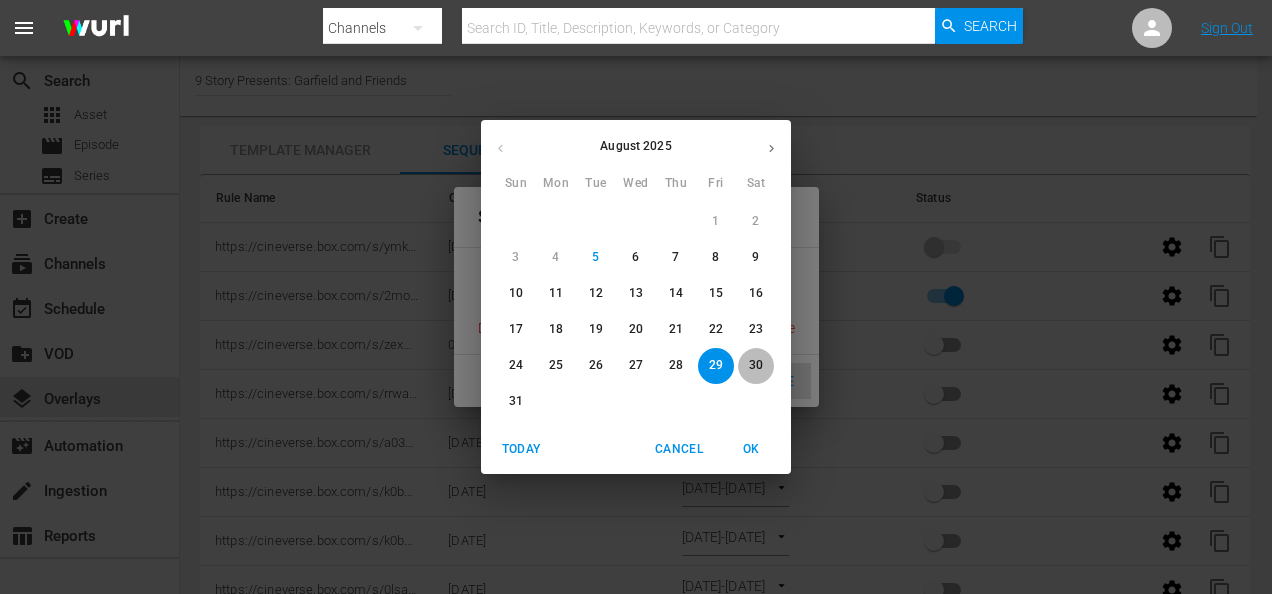 click on "30" at bounding box center [756, 365] 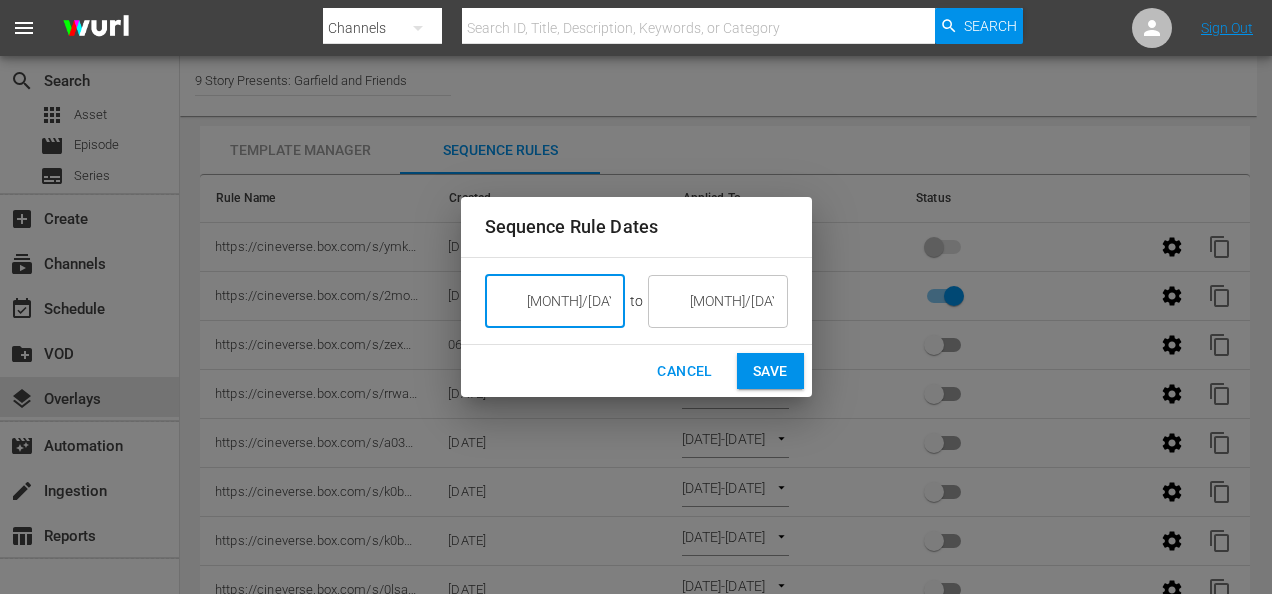 click on "Cancel" at bounding box center (684, 371) 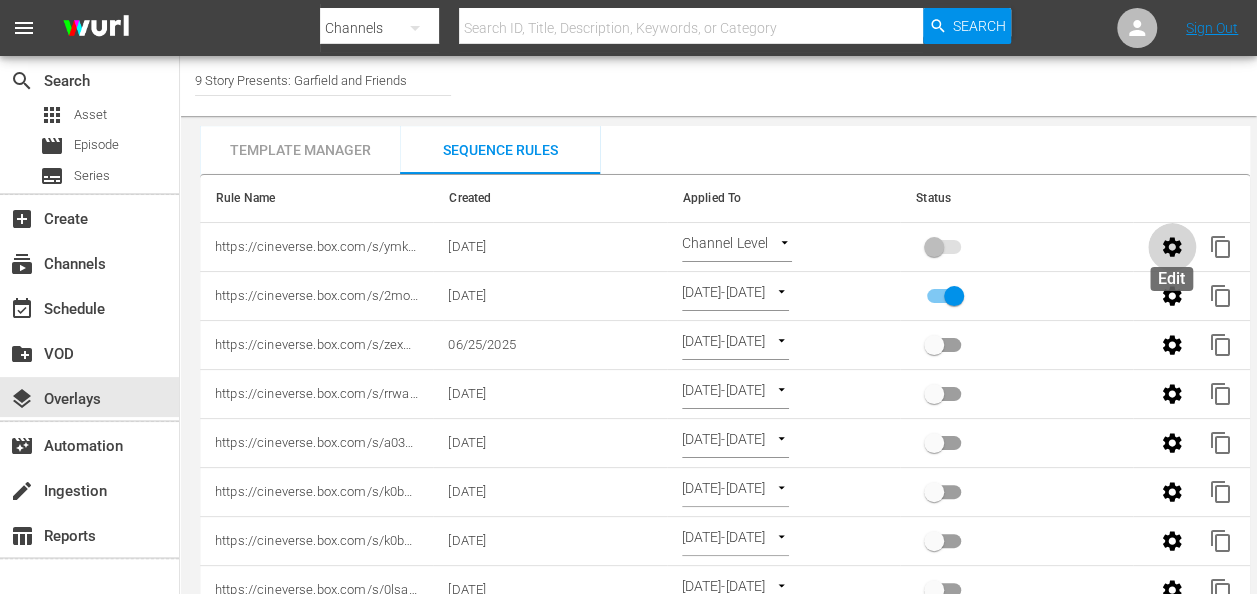 click 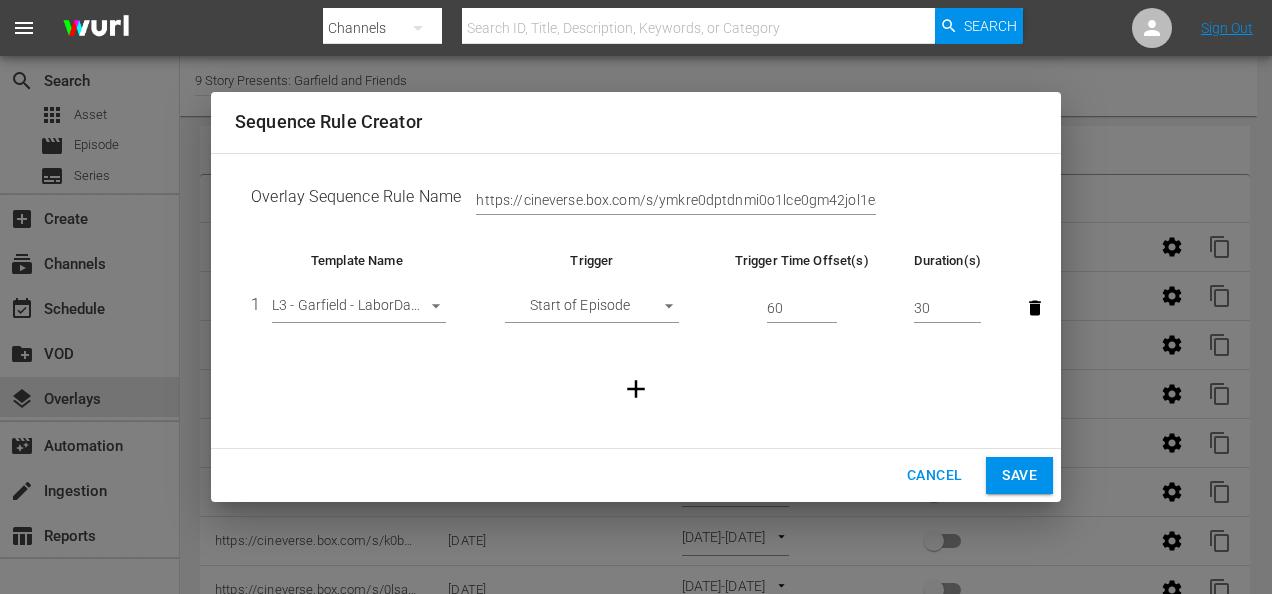click on "menu Search By Channels Search ID, Title, Description, Keywords, or Category Search Sign Out search   Search apps Asset movie Episode subtitles Series add_box   Create subscriptions   Channels event_available   Schedule create_new_folder   VOD layers   Overlays movie_filter   Automation create   Ingestion table_chart   Reports Channel Title 9 Story Presents: Garfield and Friends Template Manager Sequence Rules Templates Template Name Last Modified L3 - Garfield - LaborDay [YEAR] [DATE] L3 - Garfield - SchoolSurvival[YEAR] [DATE] L3 - Garfield - 4thofJuly [DATE] L3 - Garfield Birthday [YEAR] [DATE] L3 - Garfield FathersDay [DATE] L3 - Garfield Memorial Day [YEAR] [DATE] L3 - Garfield Mothers Day [YEAR] [DATE] L3 - Garfield - Easter [DATE] L3 - Garfield LuckOrange [DATE] L3 - Garfield BeMy [DATE] L3 - Garfield HolidaySpectacular [DATE] Channel Logo [DATE] Rule Name Created Applied To Status https://cineverse.box.com/s/ymkre0dptdnmi0o1lce0gm42jol1e3zm" at bounding box center (636, 297) 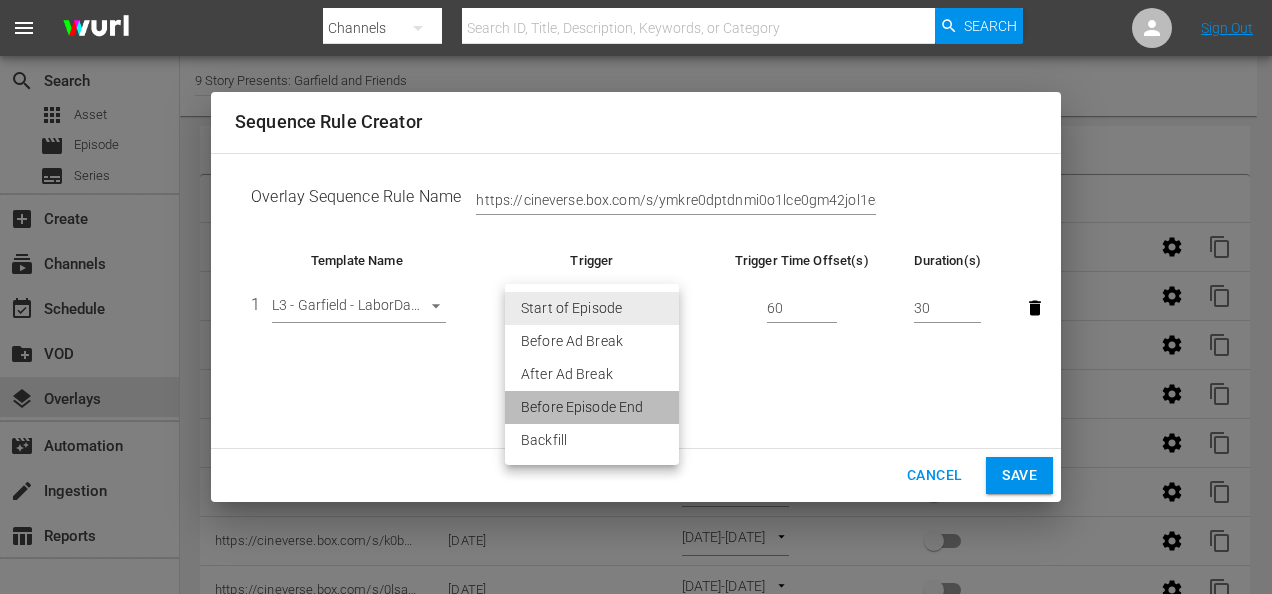 click on "Before Episode End" at bounding box center [592, 407] 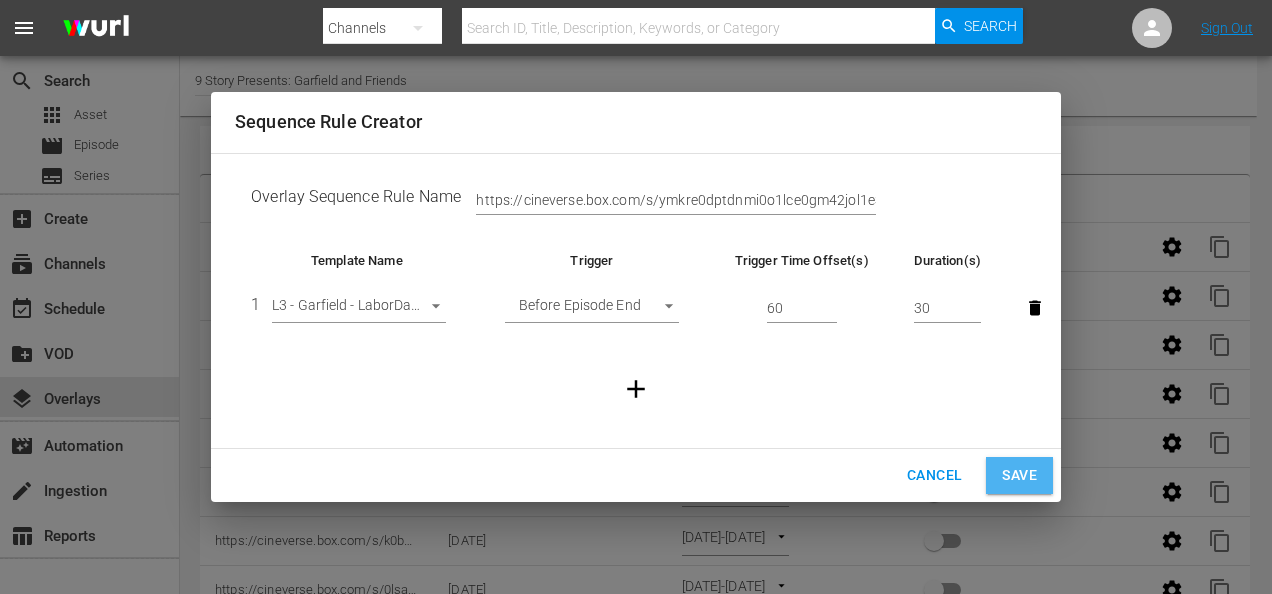 click on "Save" at bounding box center [1019, 475] 